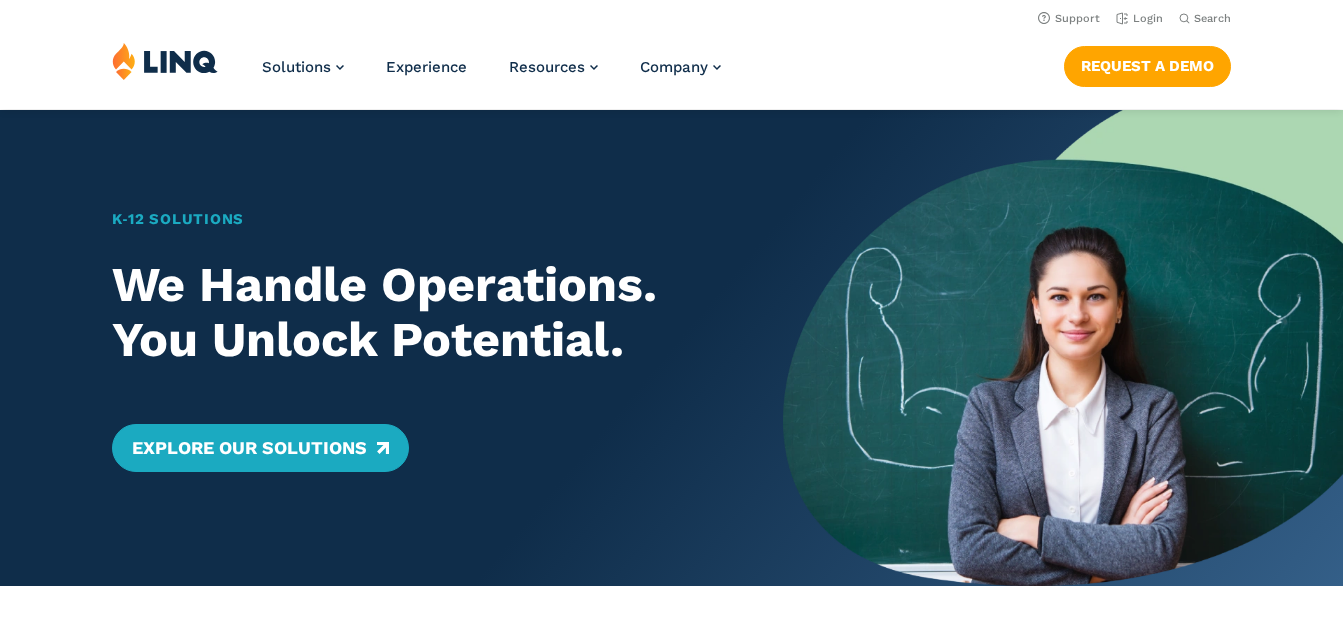 scroll, scrollTop: 0, scrollLeft: 0, axis: both 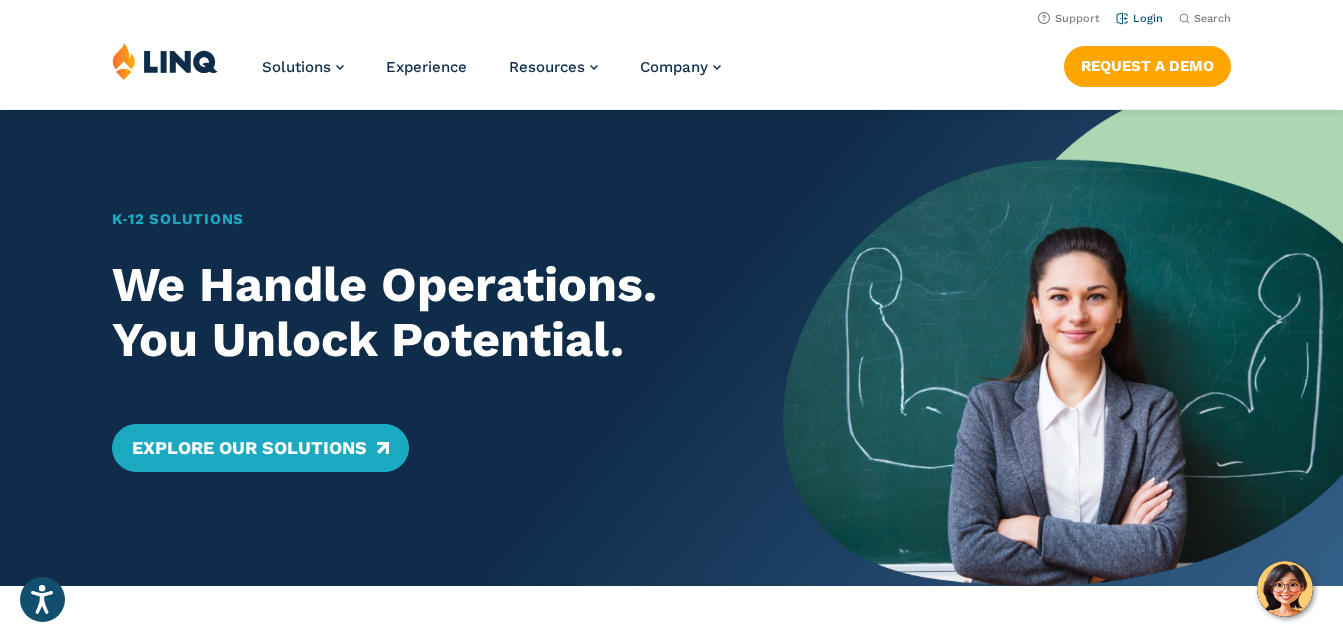 click on "Login" at bounding box center [1139, 18] 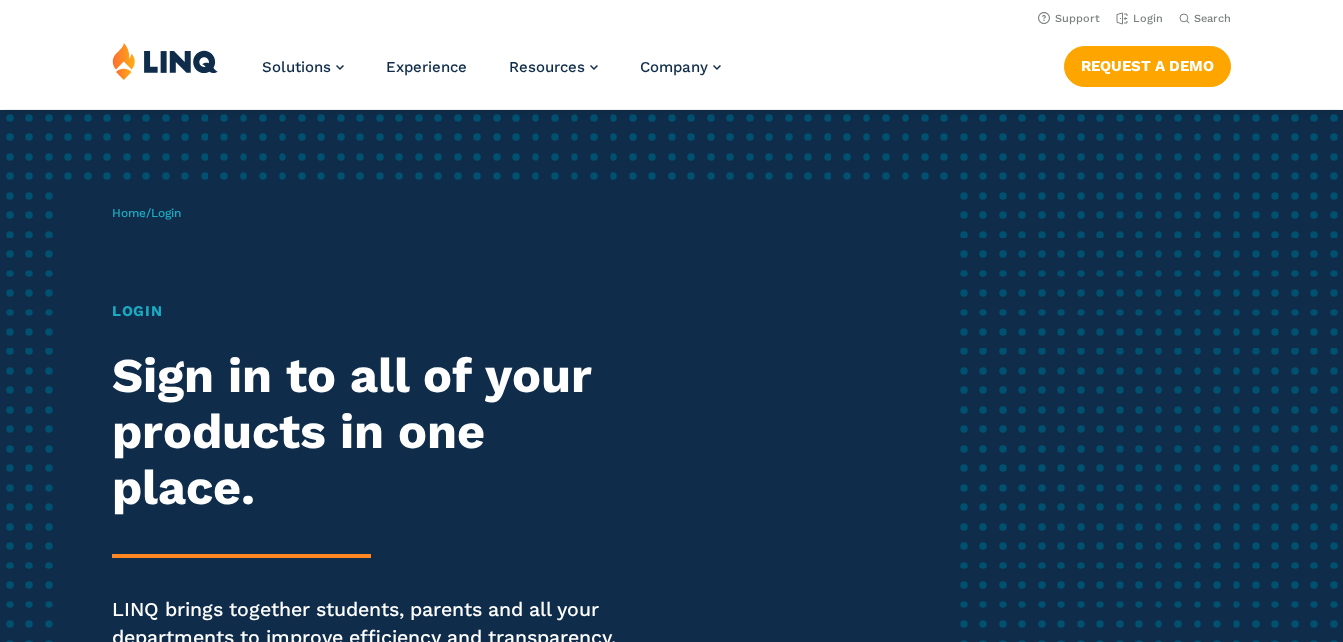 scroll, scrollTop: 0, scrollLeft: 0, axis: both 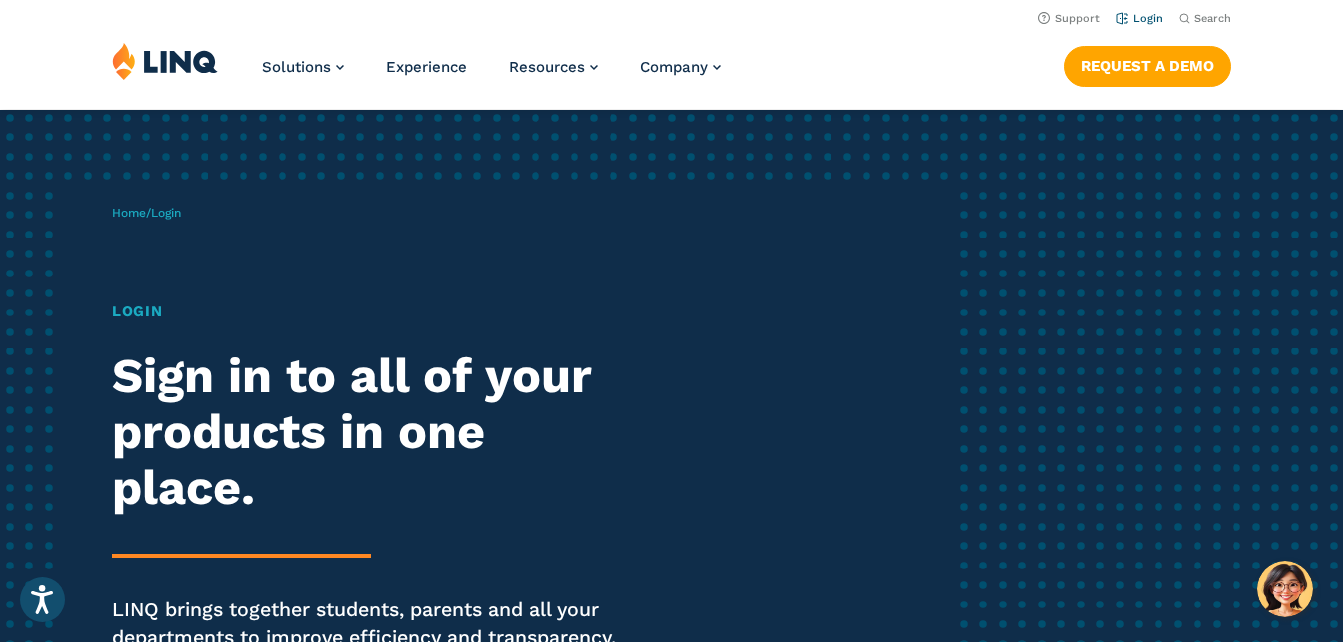 click on "Login" at bounding box center [1139, 18] 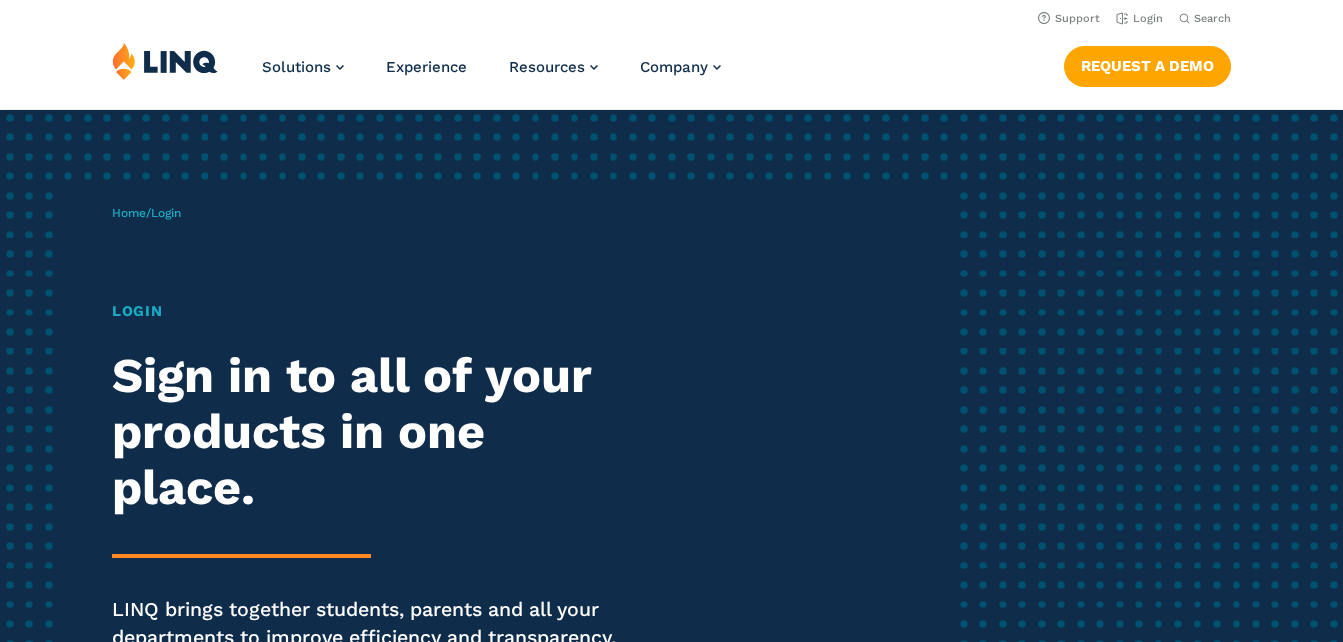 scroll, scrollTop: 0, scrollLeft: 0, axis: both 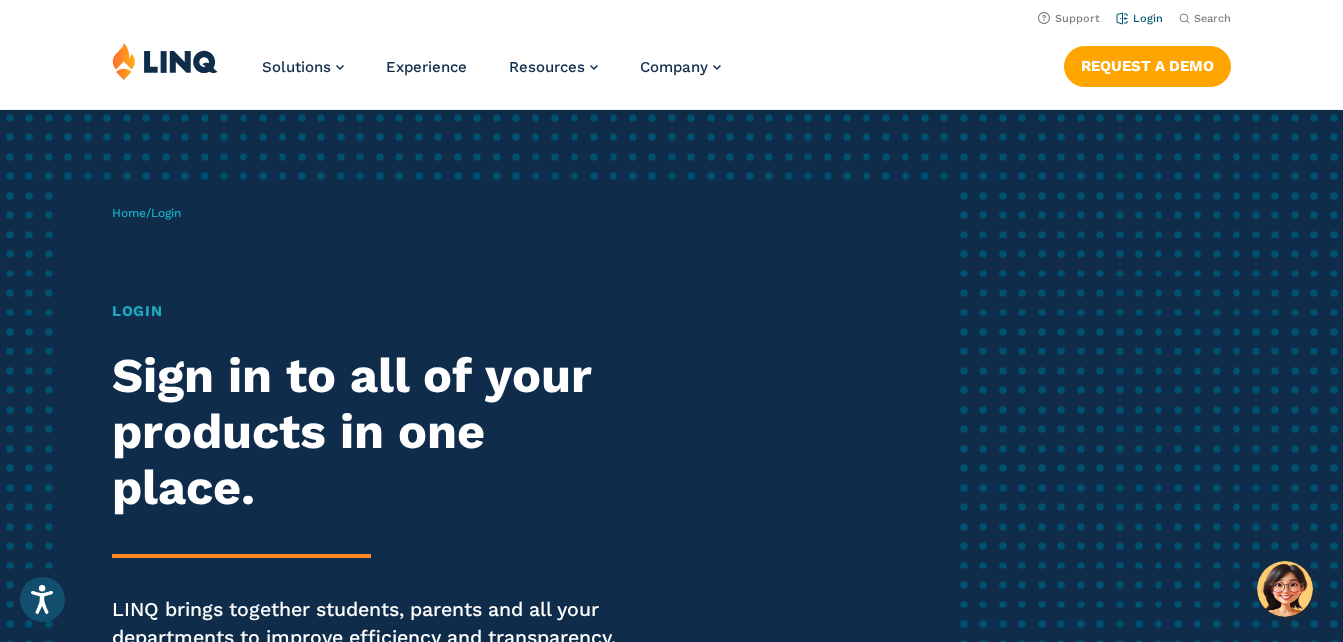 click on "Login" at bounding box center (1139, 18) 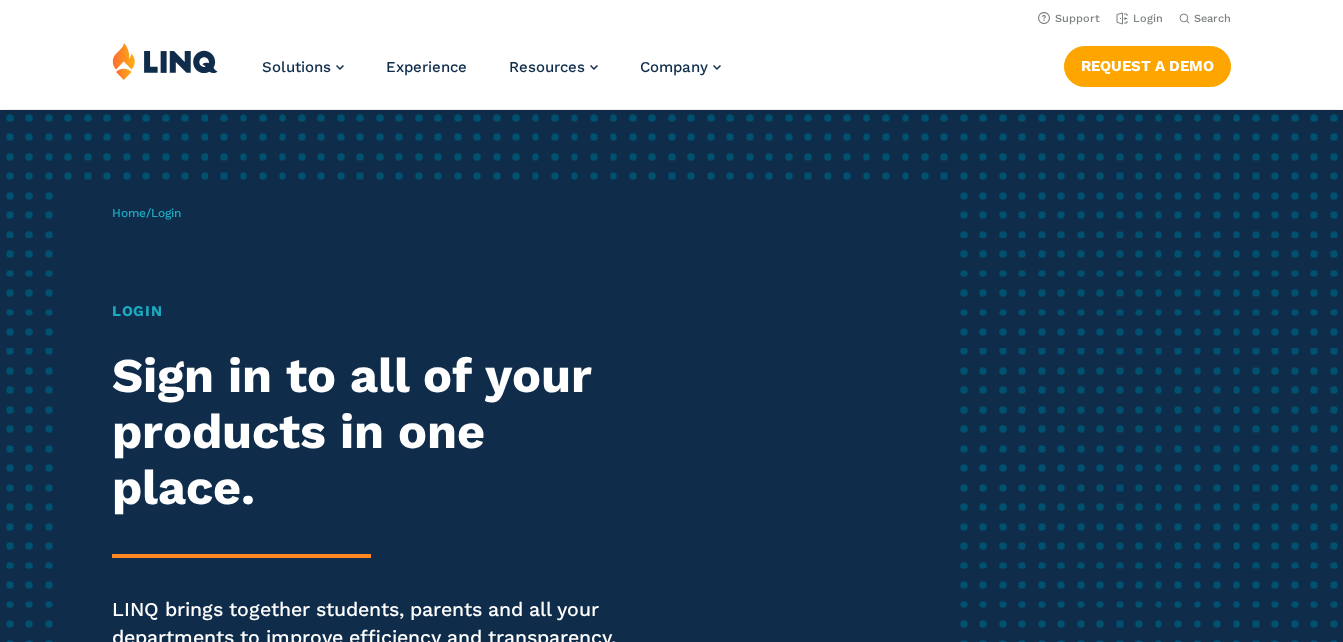 scroll, scrollTop: 0, scrollLeft: 0, axis: both 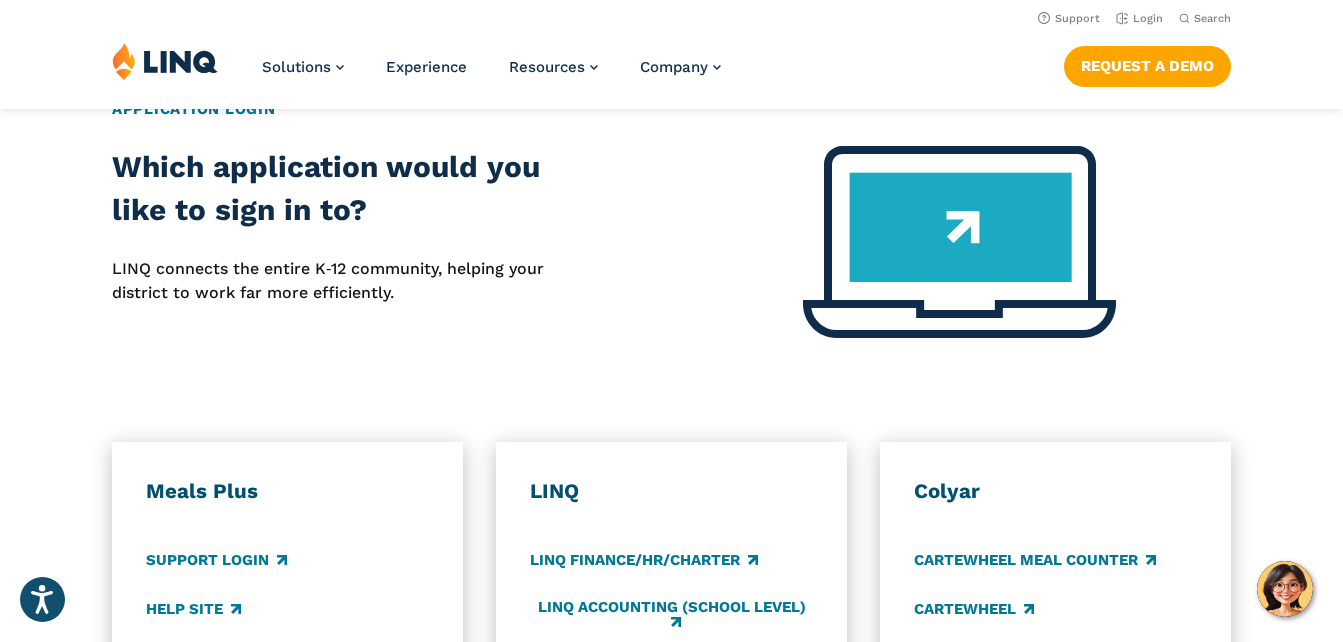 click on "Application Login" at bounding box center (671, 122) 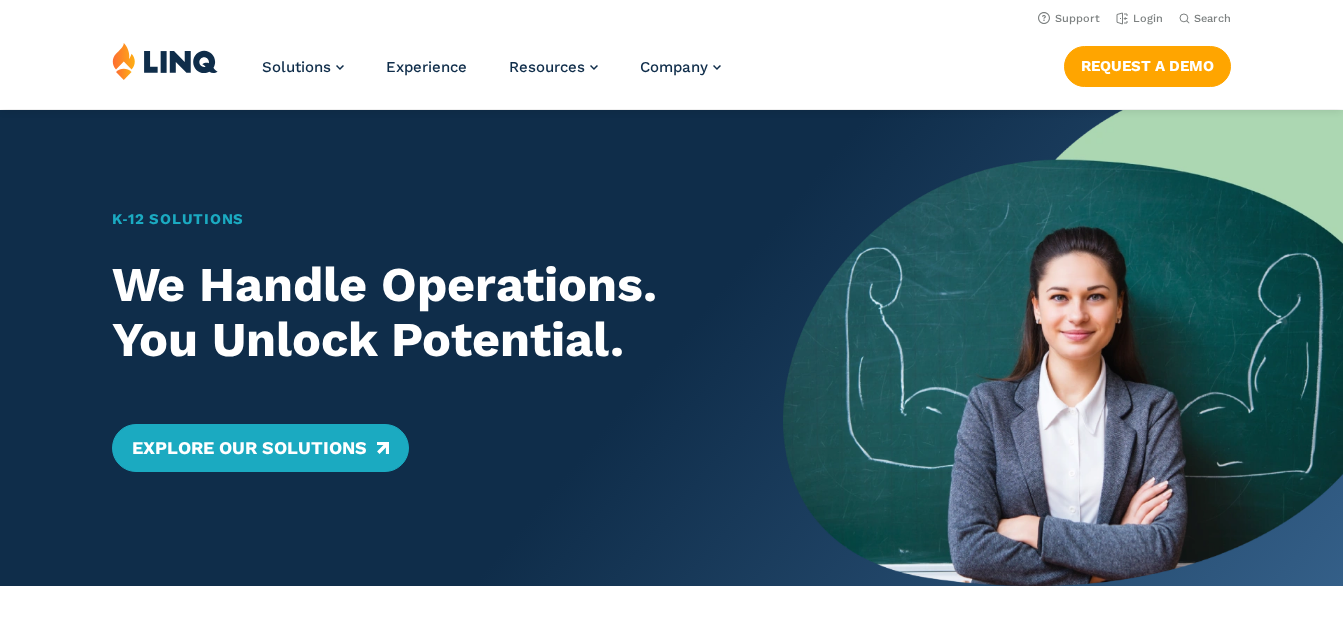 scroll, scrollTop: 0, scrollLeft: 0, axis: both 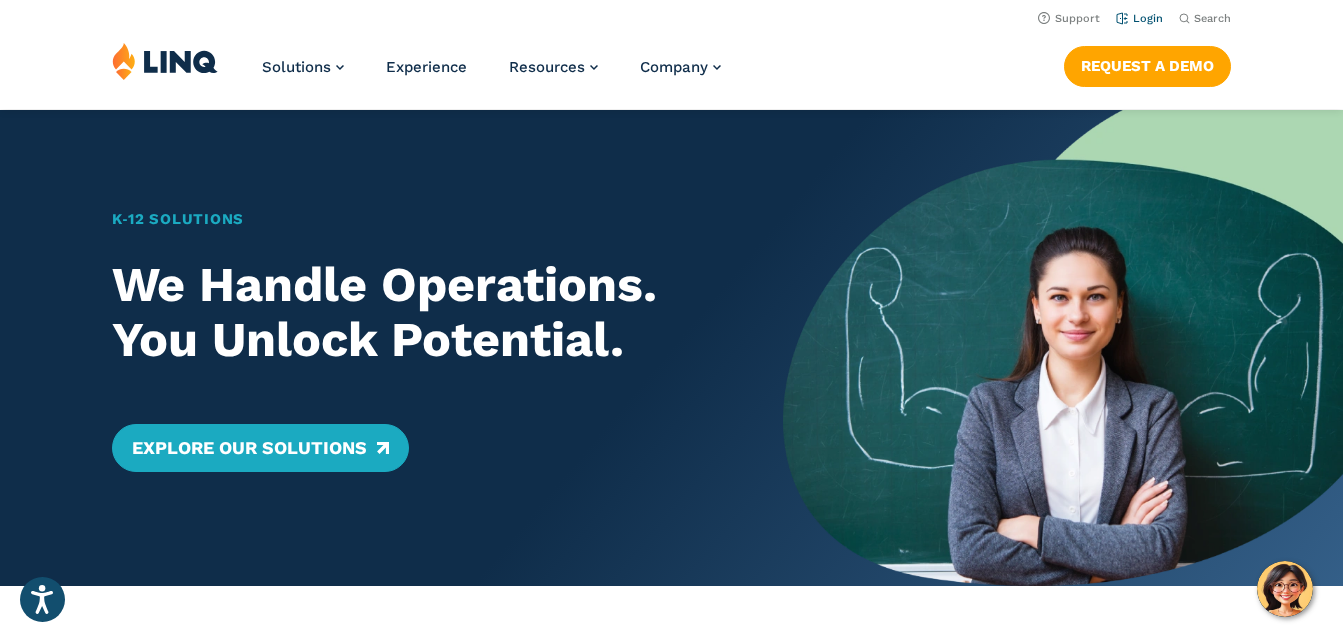 click on "Login" at bounding box center [1139, 18] 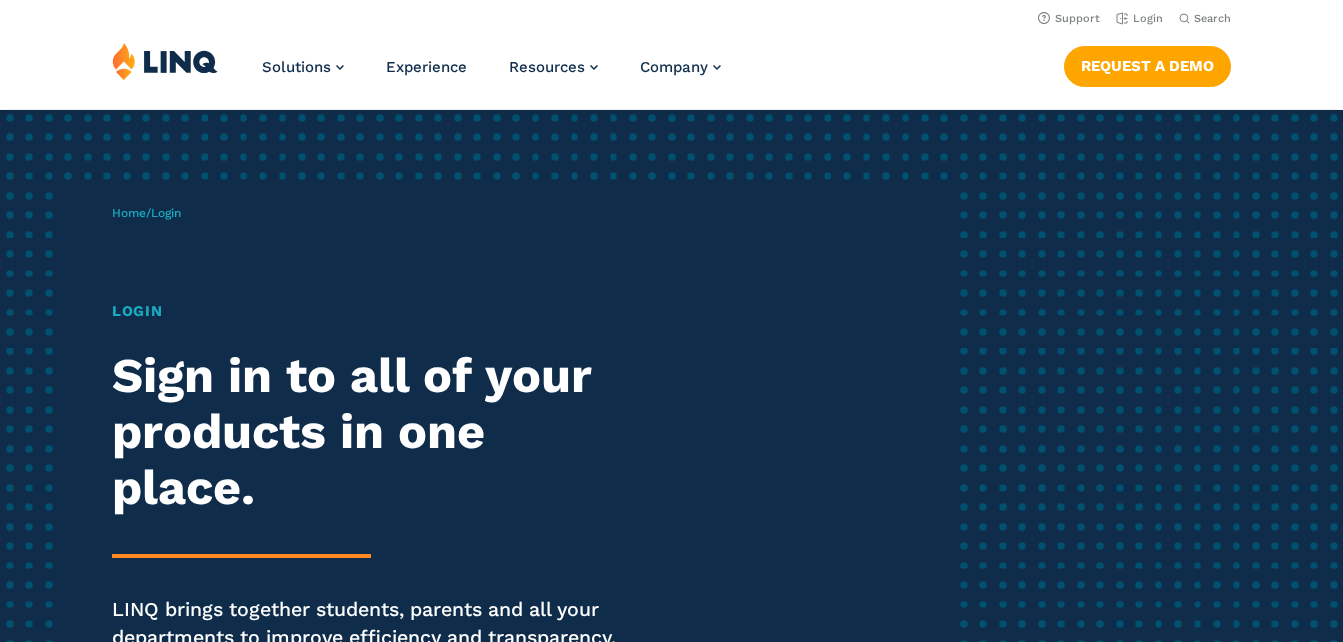 scroll, scrollTop: 0, scrollLeft: 0, axis: both 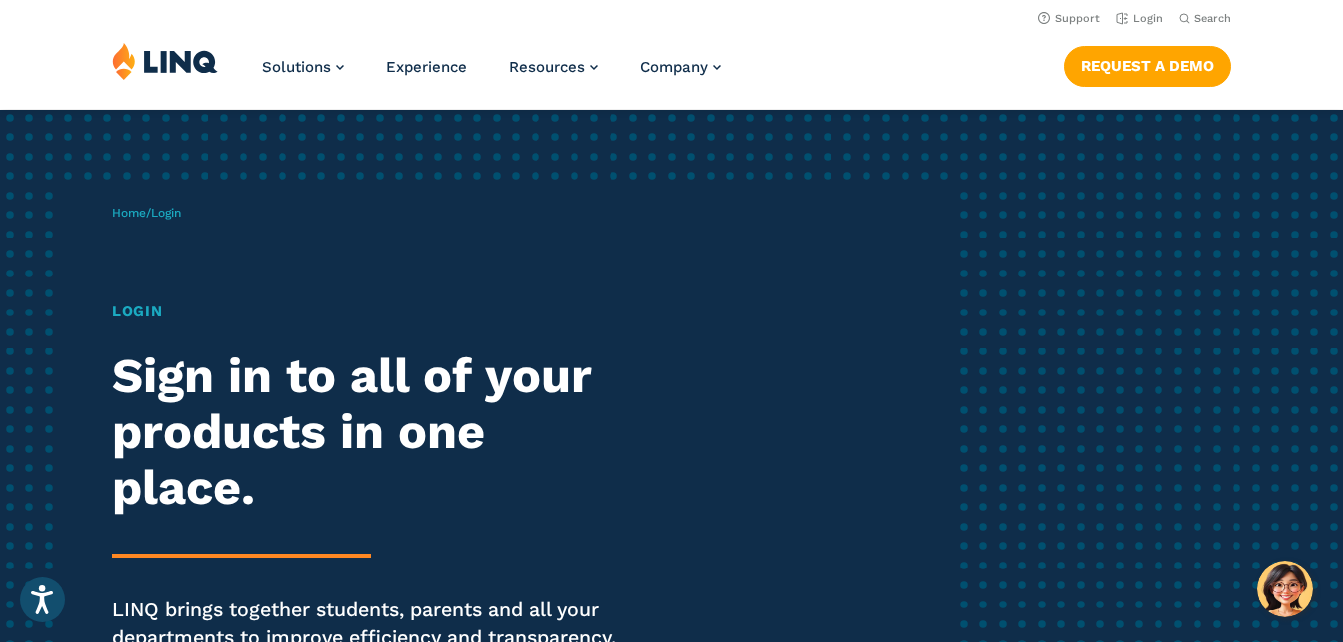 click on "Login" at bounding box center (370, 311) 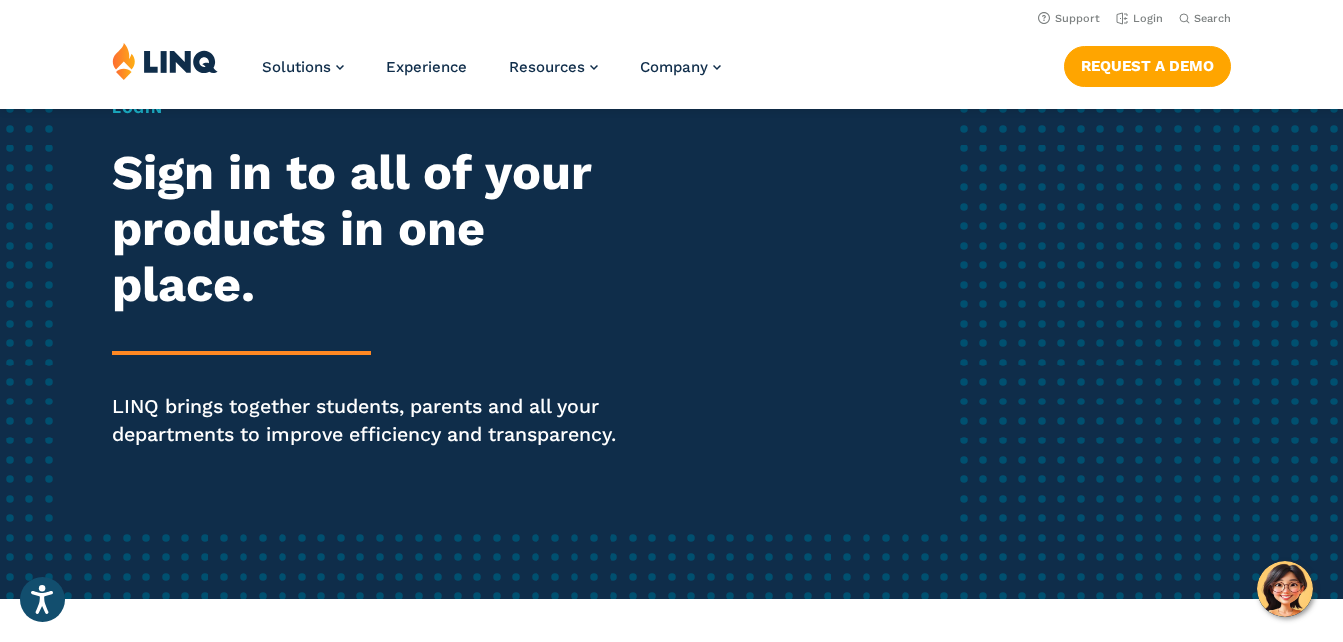 scroll, scrollTop: 0, scrollLeft: 0, axis: both 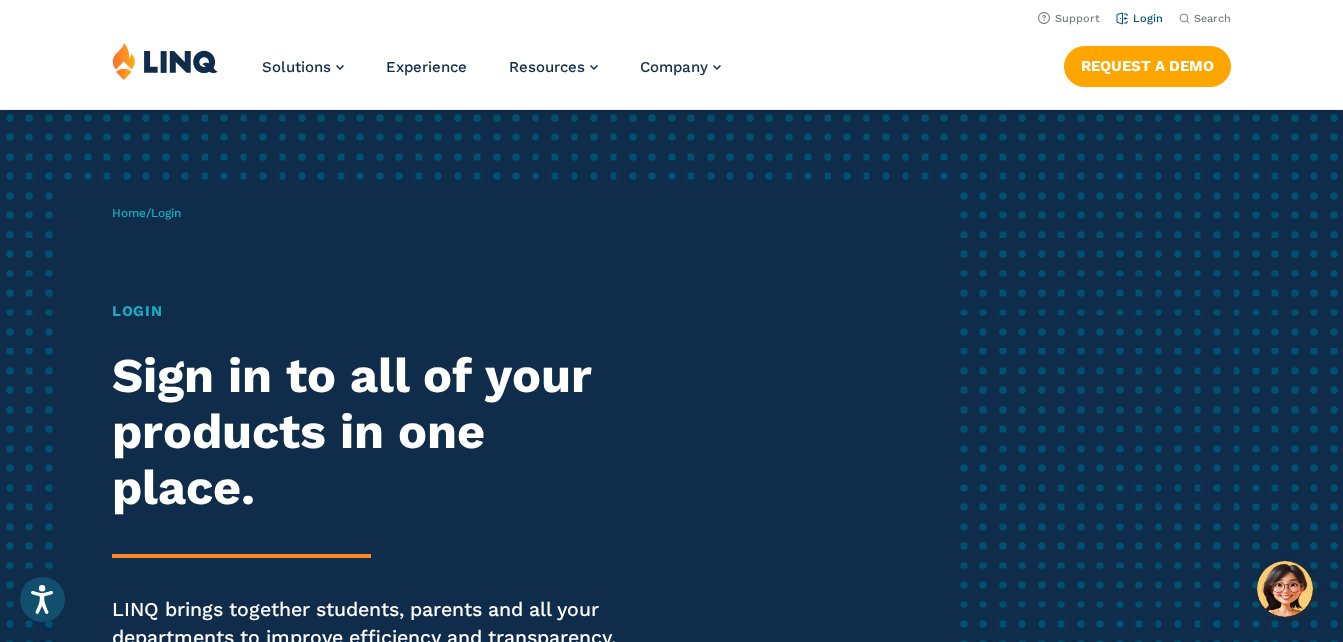 click on "Support
Login
Search
Search for:
Solutions
Nutrition Overview
NEW  School Nutrition Suite
School Nutrition
State Nutrition
State S-EBT Programs
Payments Overview
Education Resource Planning (ERP) Overview
Finance & Accounting
HR & Payroll
Purchasing
Warehouse Management (WHS)
Reporting & Compliance
Forms & Workflows Overview
Solutions for... Superintendents
Technology Directors
Finance & Business Operations Leaders
Human Resources Leaders
Nutrition Leaders
State Education Agencies
Experience
Resources Resource Library
Blog
Guide
Report
Video
Infographic
Case Study
Worksheet
Webinar
Toolkit
Other
Company Overview
Why LINQ?
Careers
Leadership
Events
News
Contact
Legal
Privacy Policy" at bounding box center (671, 54) 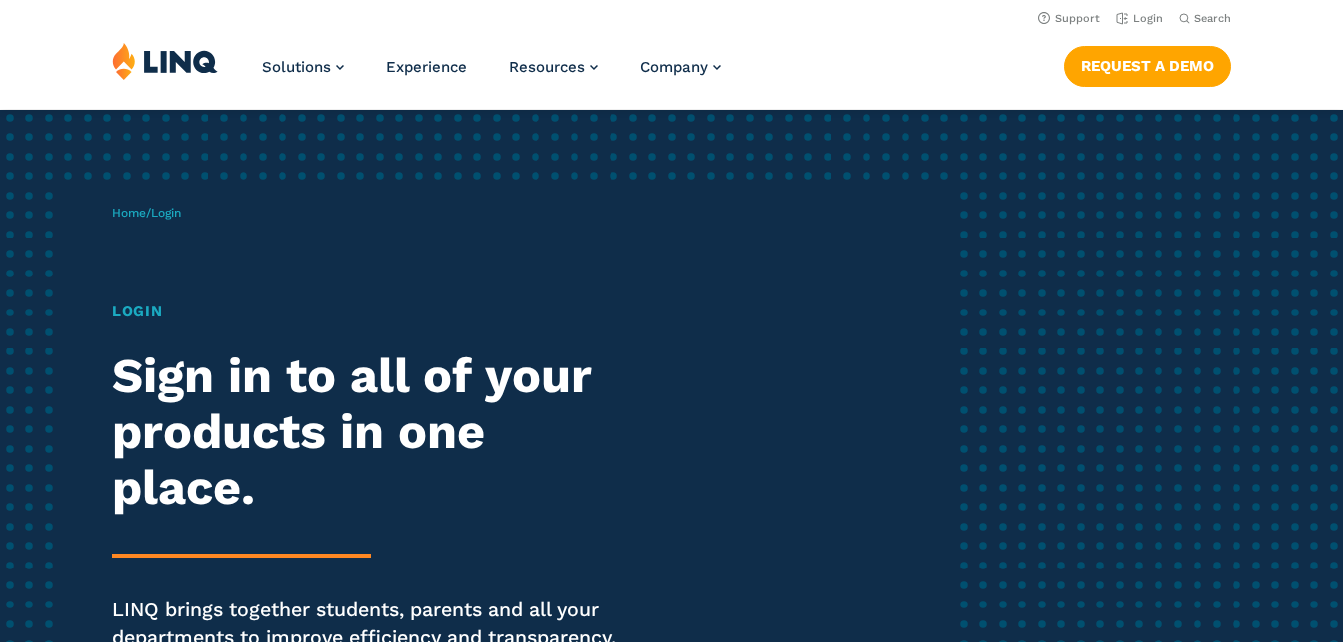 scroll, scrollTop: 0, scrollLeft: 0, axis: both 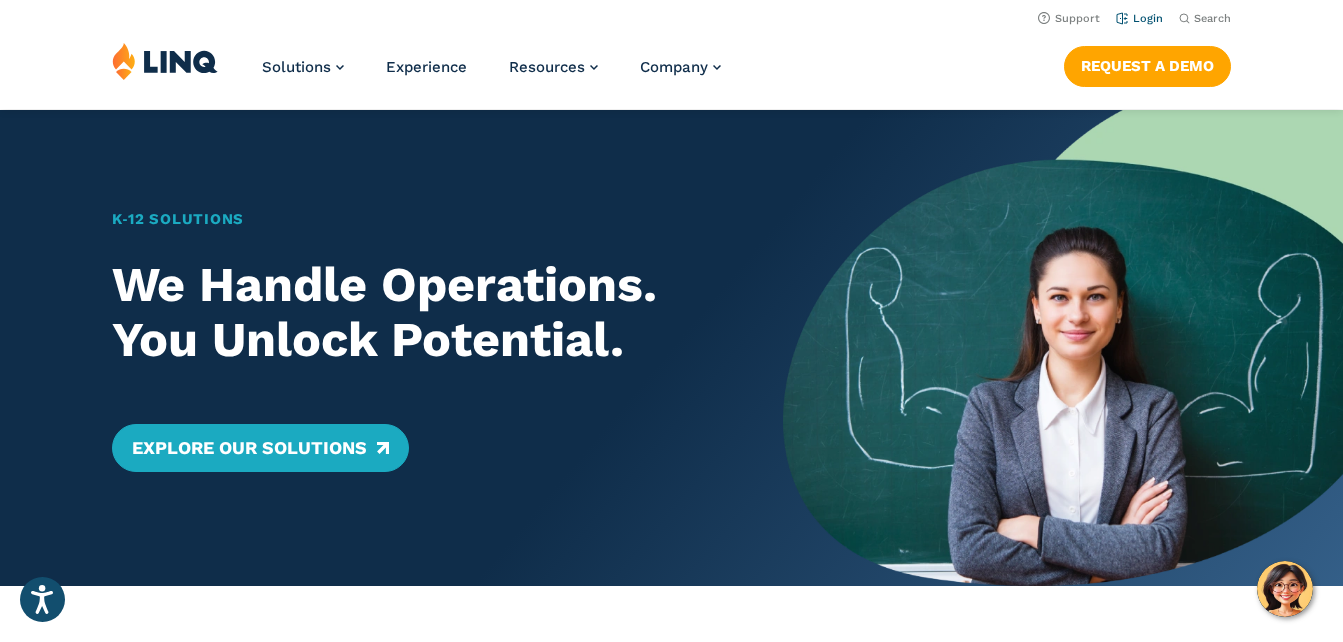 click on "Login" at bounding box center [1139, 18] 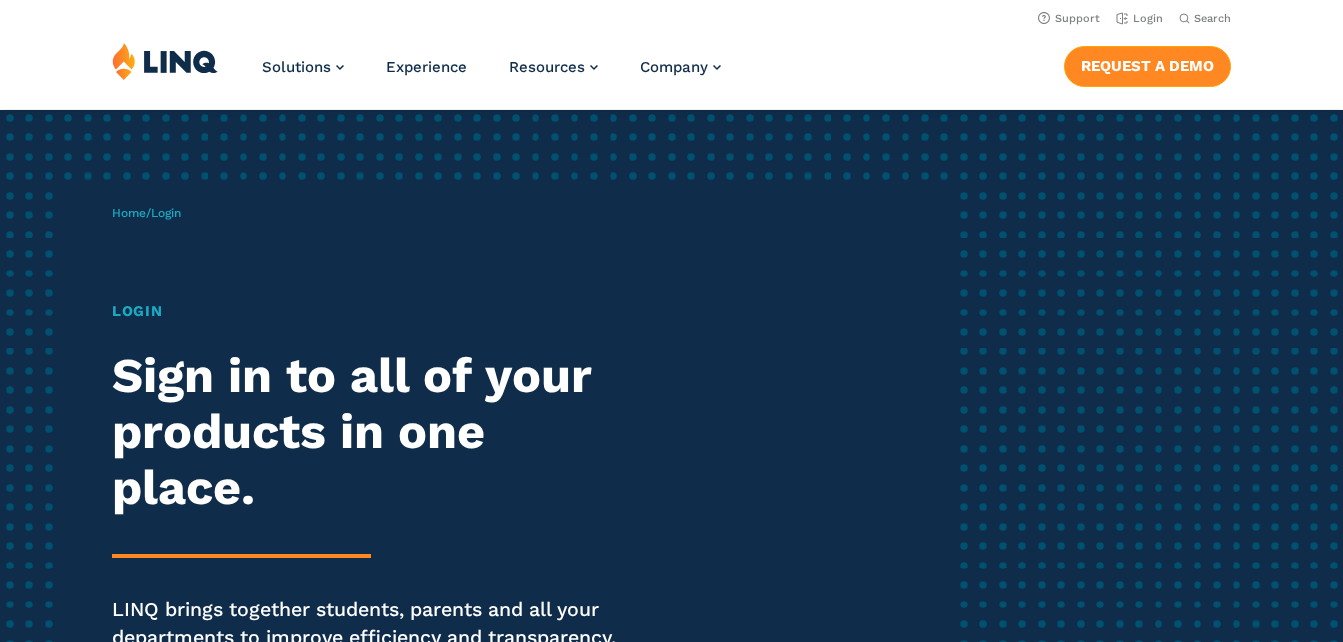 scroll, scrollTop: 0, scrollLeft: 0, axis: both 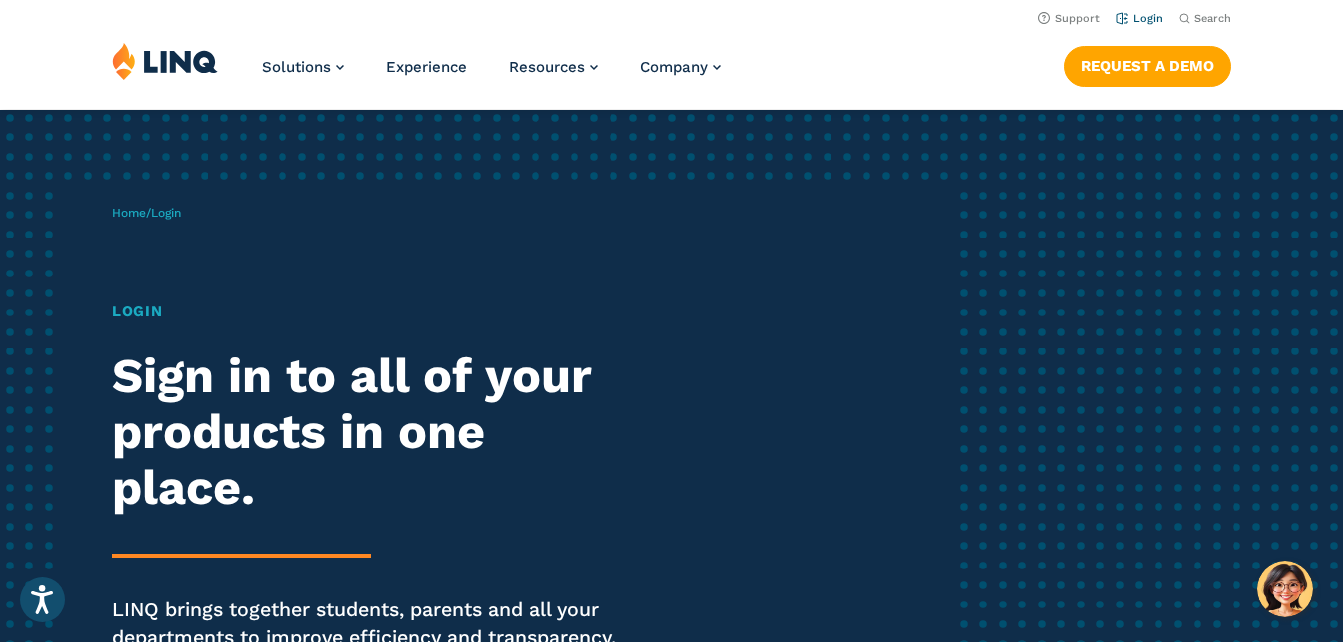 click on "Login" at bounding box center [1139, 18] 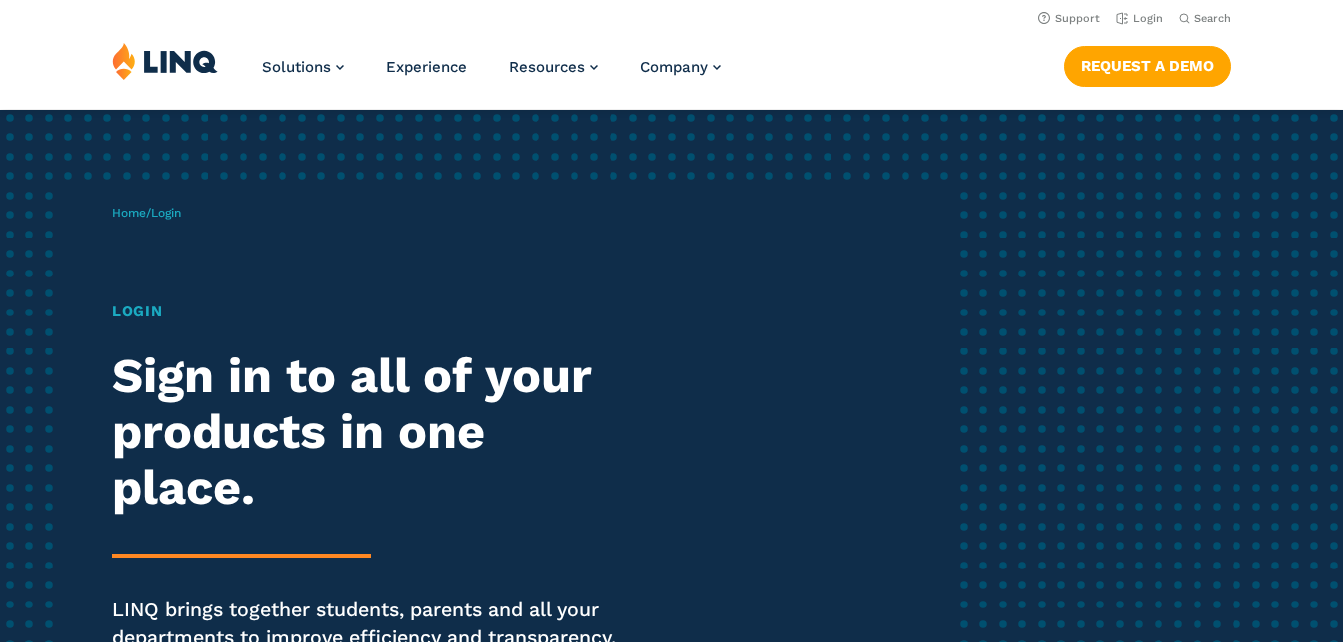 scroll, scrollTop: 0, scrollLeft: 0, axis: both 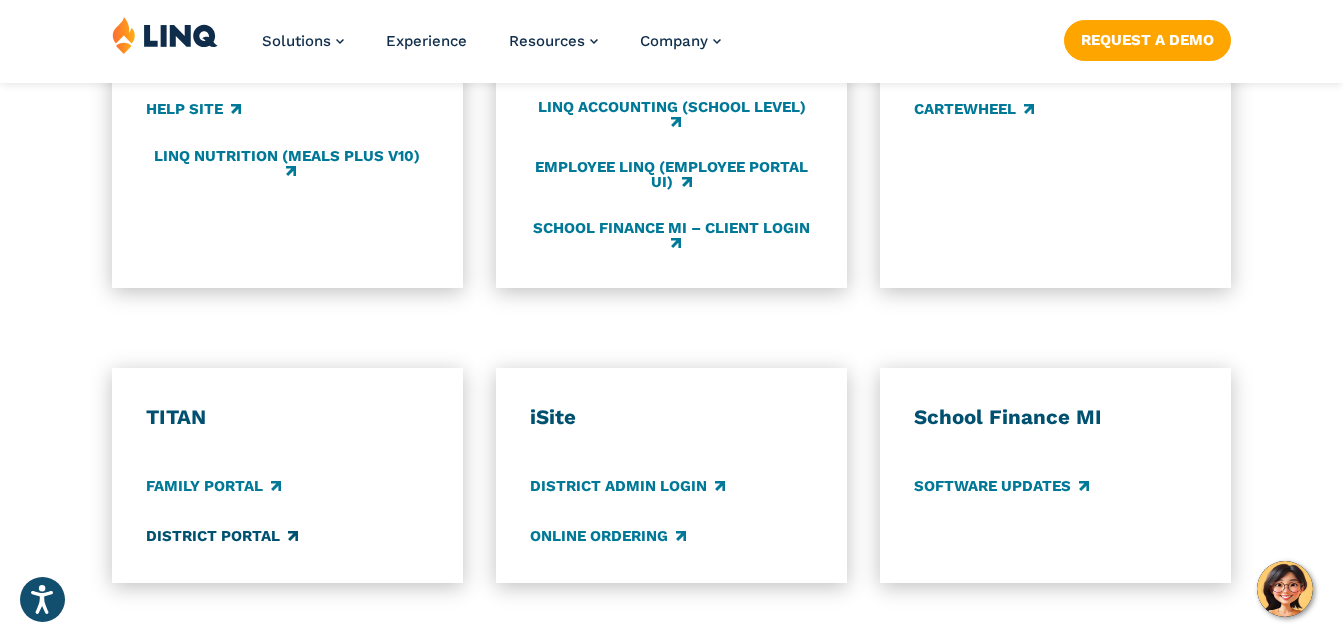 click on "District Portal" at bounding box center (222, 536) 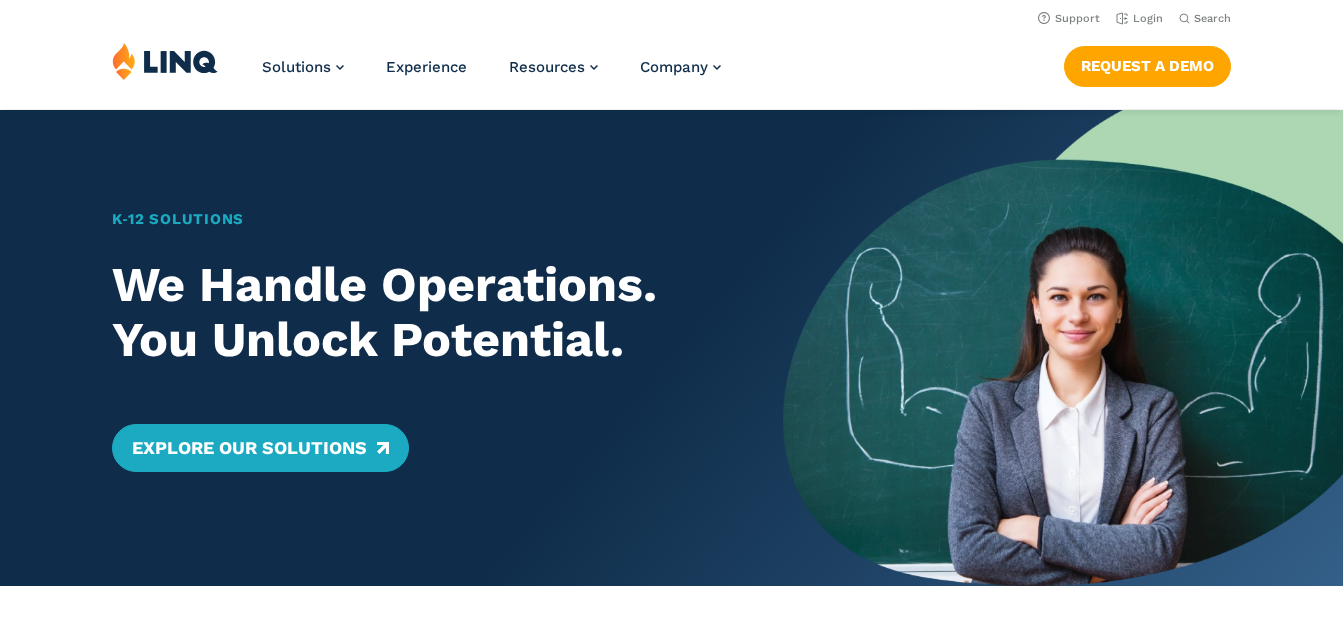 scroll, scrollTop: 0, scrollLeft: 0, axis: both 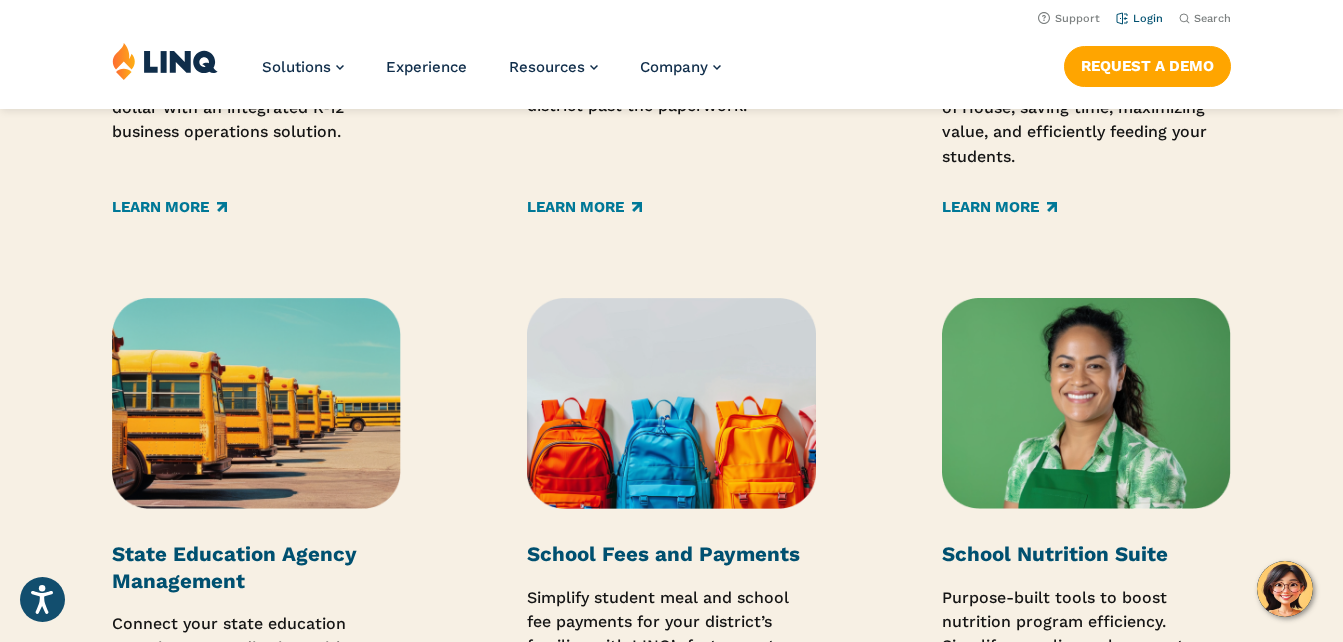 click on "Login" at bounding box center [1139, 18] 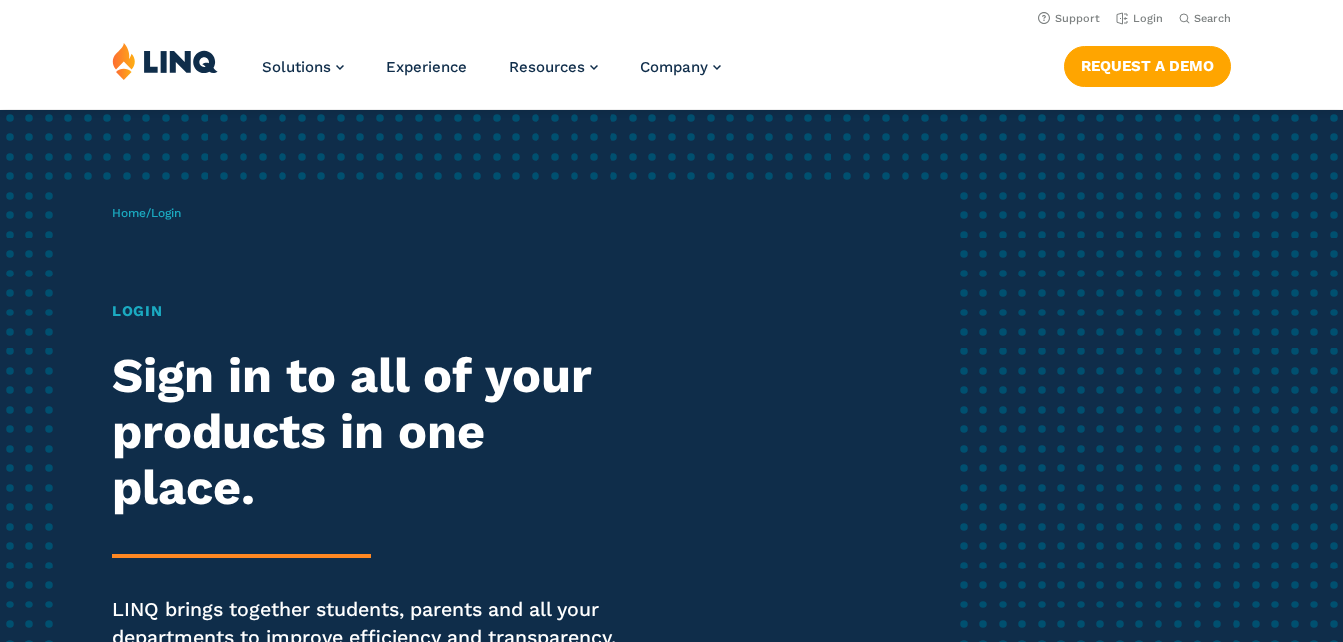 scroll, scrollTop: 0, scrollLeft: 0, axis: both 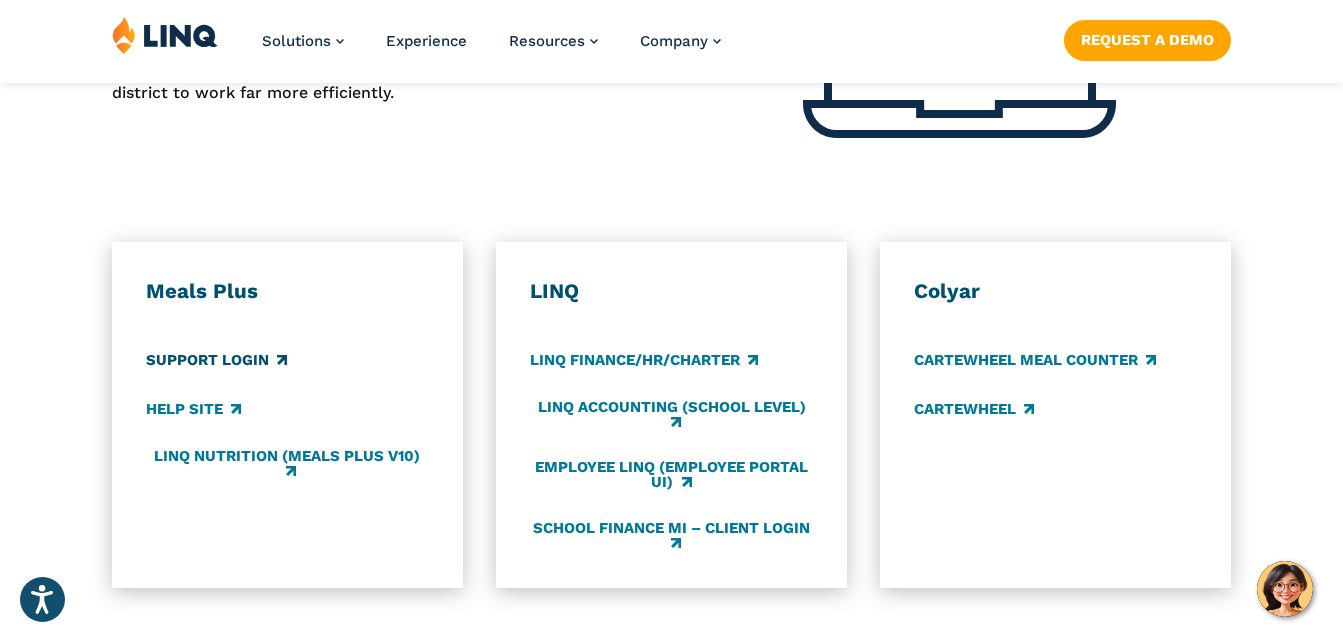 click on "Support Login" at bounding box center (216, 361) 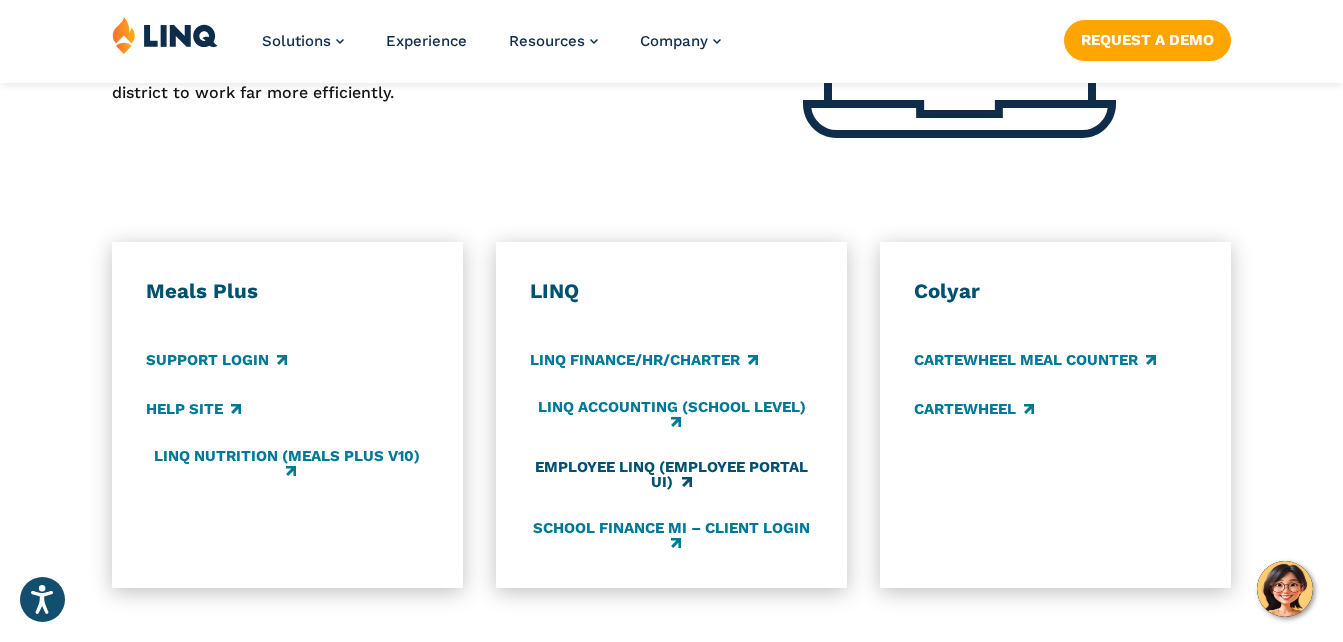 click on "Employee LINQ (Employee Portal UI)" at bounding box center [671, 475] 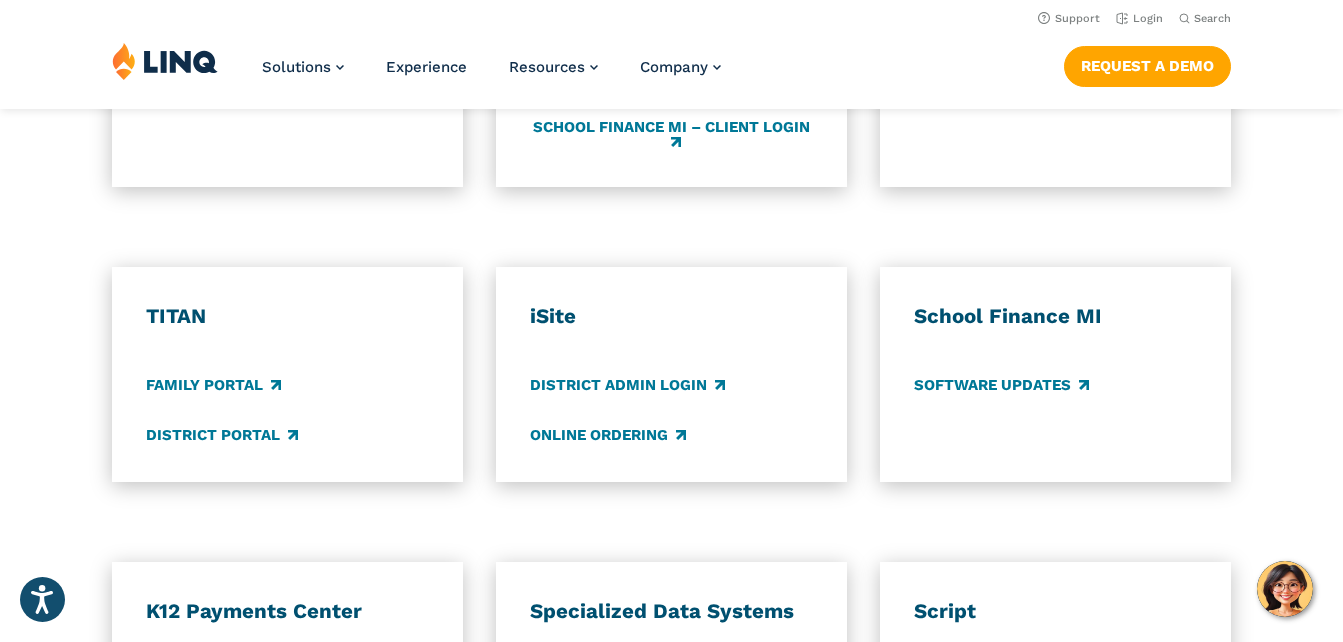 scroll, scrollTop: 1400, scrollLeft: 0, axis: vertical 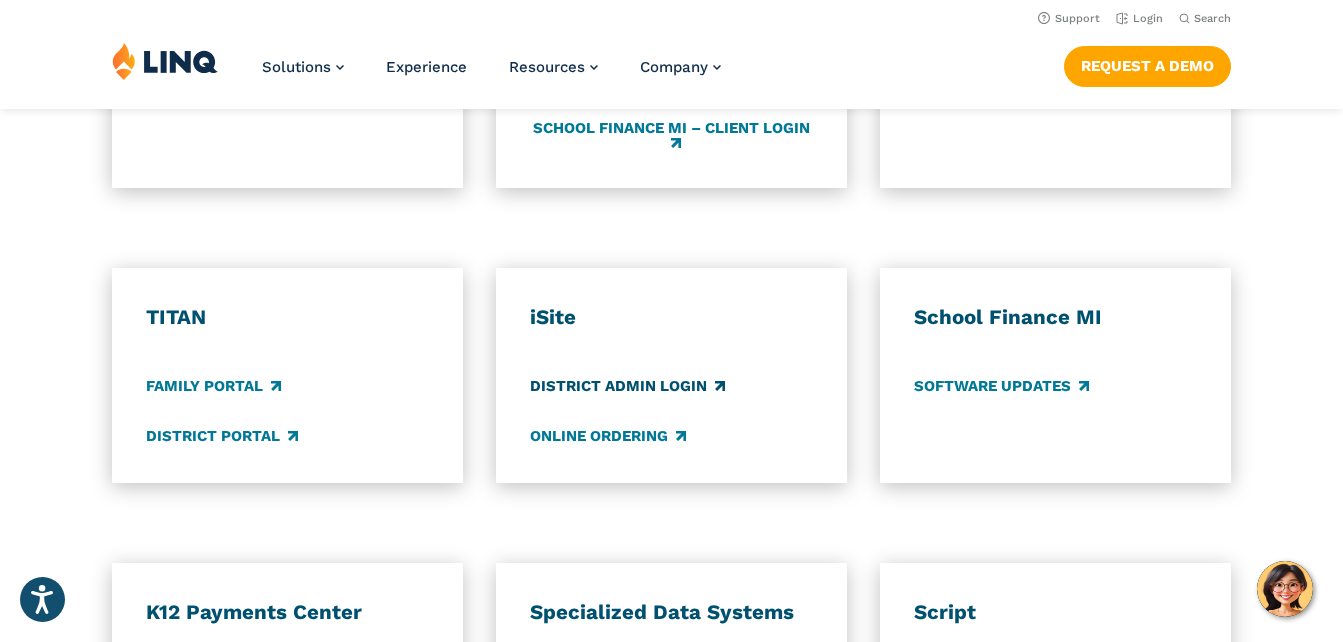 click on "District Admin Login" at bounding box center (627, 387) 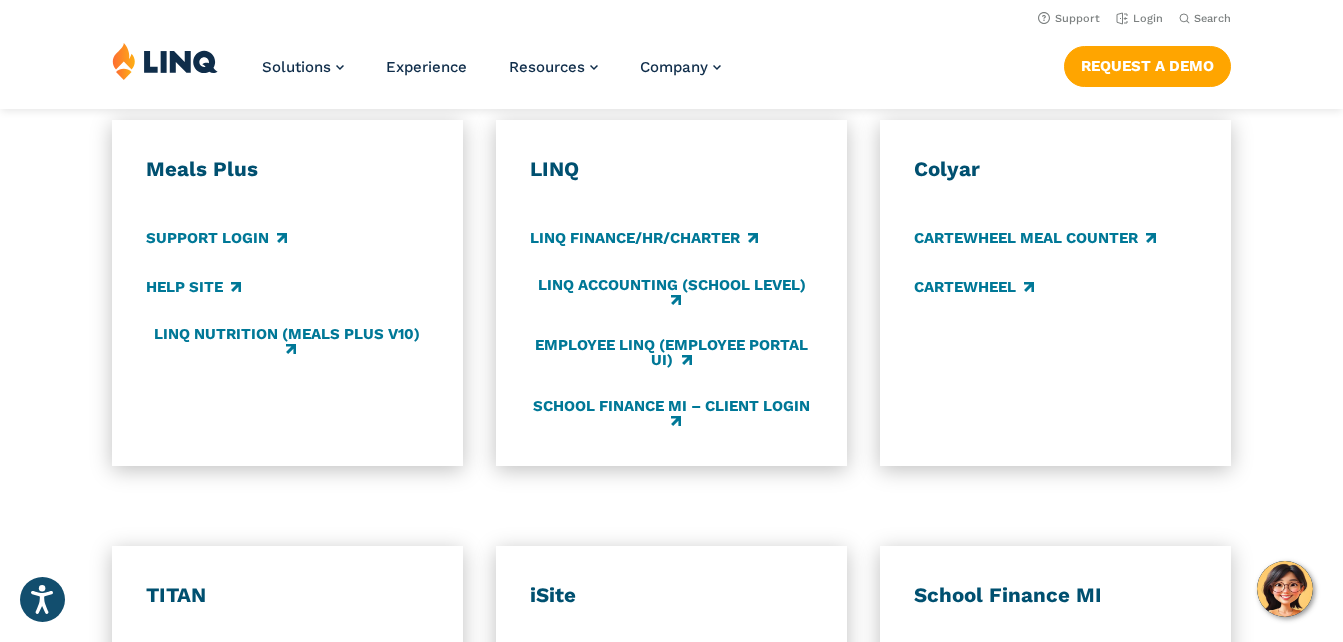 scroll, scrollTop: 1100, scrollLeft: 0, axis: vertical 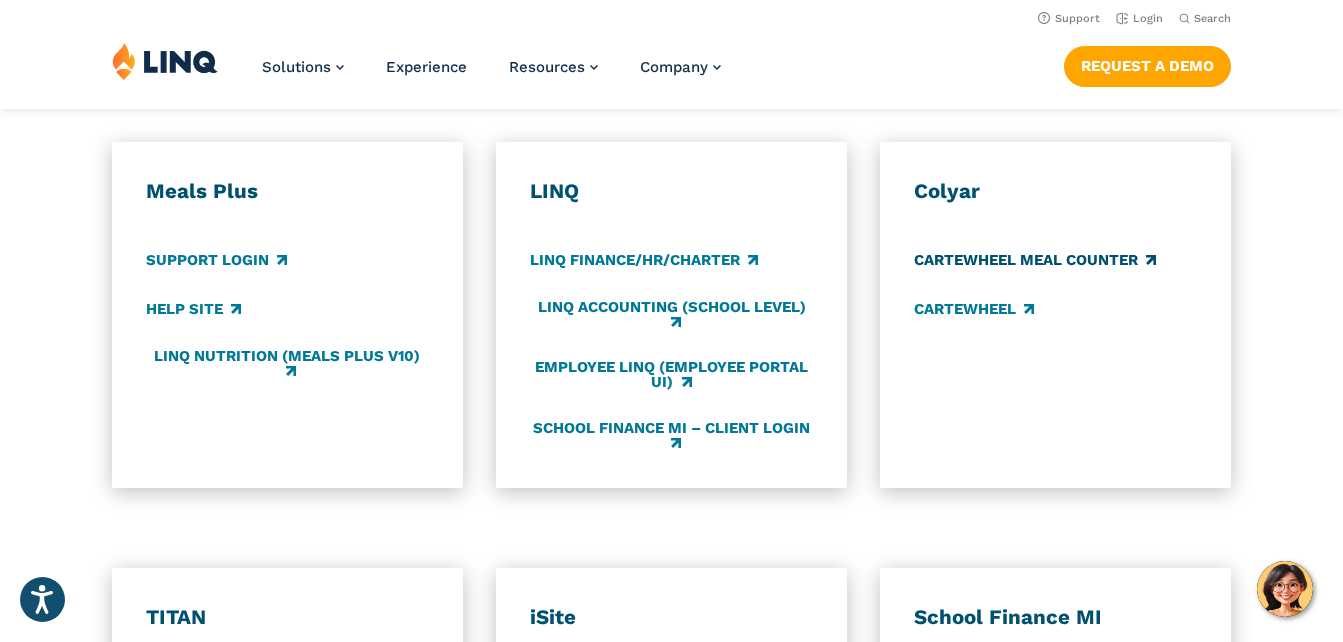 click on "CARTEWHEEL Meal Counter" at bounding box center [1035, 261] 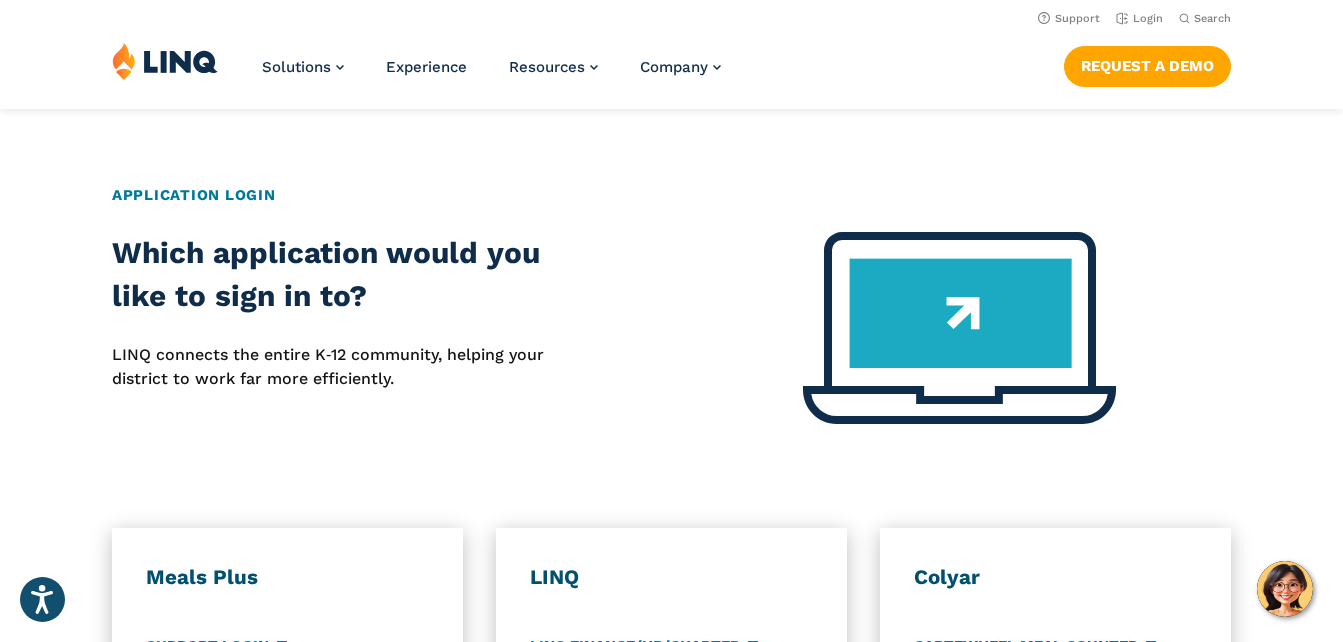 scroll, scrollTop: 700, scrollLeft: 0, axis: vertical 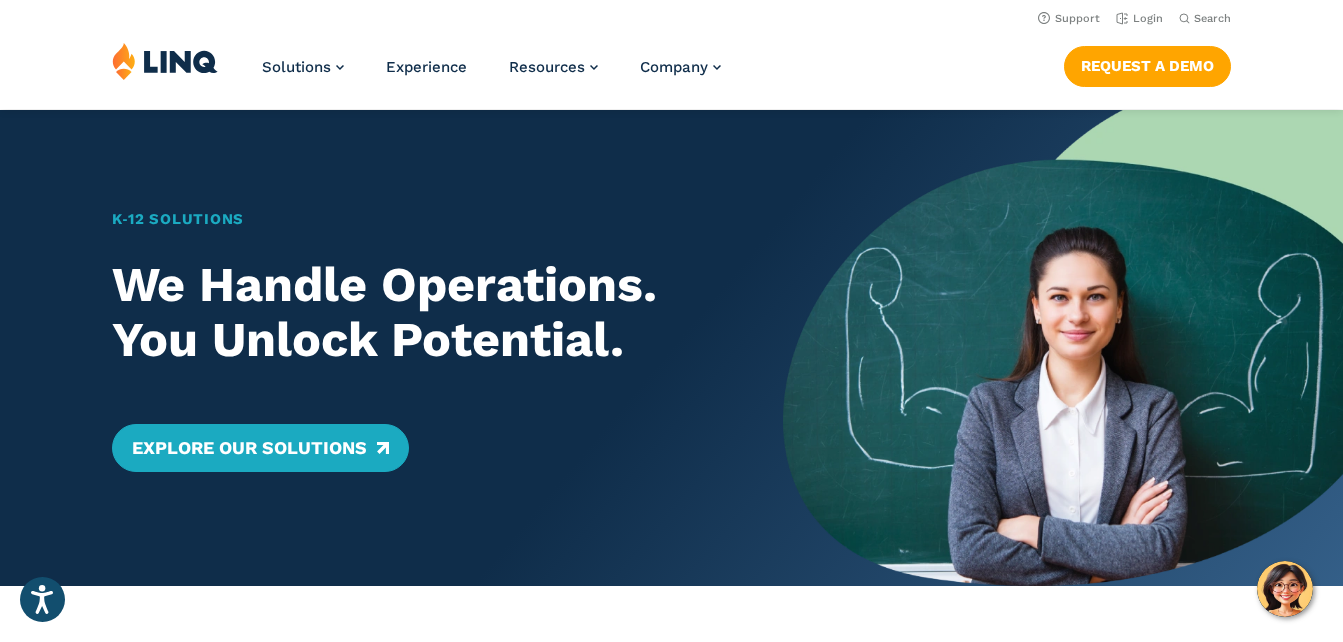 click at bounding box center [1063, 348] 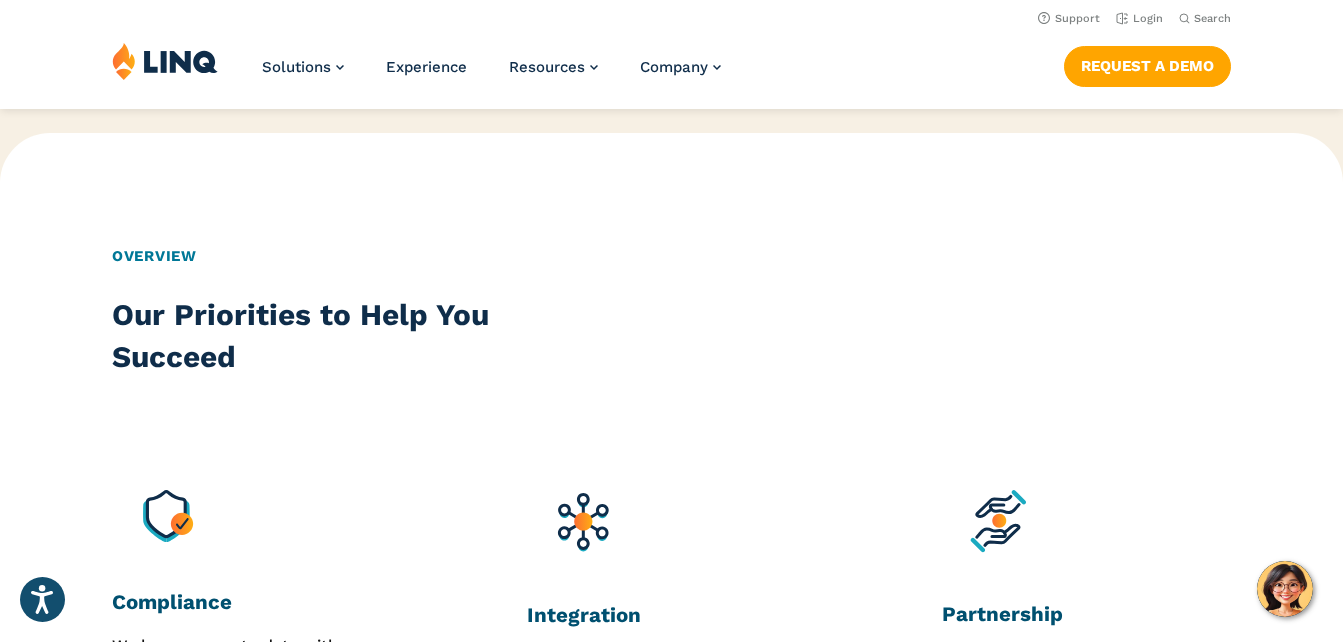 scroll, scrollTop: 1400, scrollLeft: 0, axis: vertical 